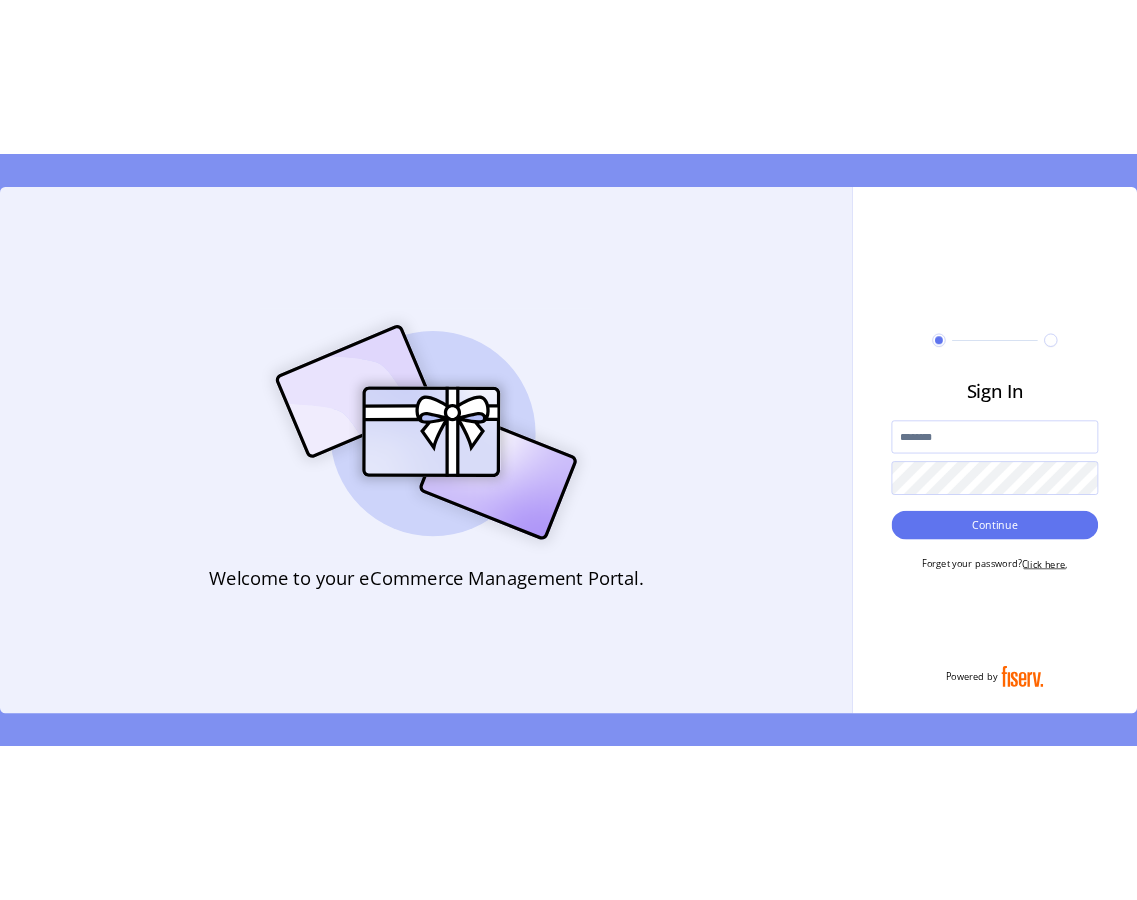 scroll, scrollTop: 0, scrollLeft: 0, axis: both 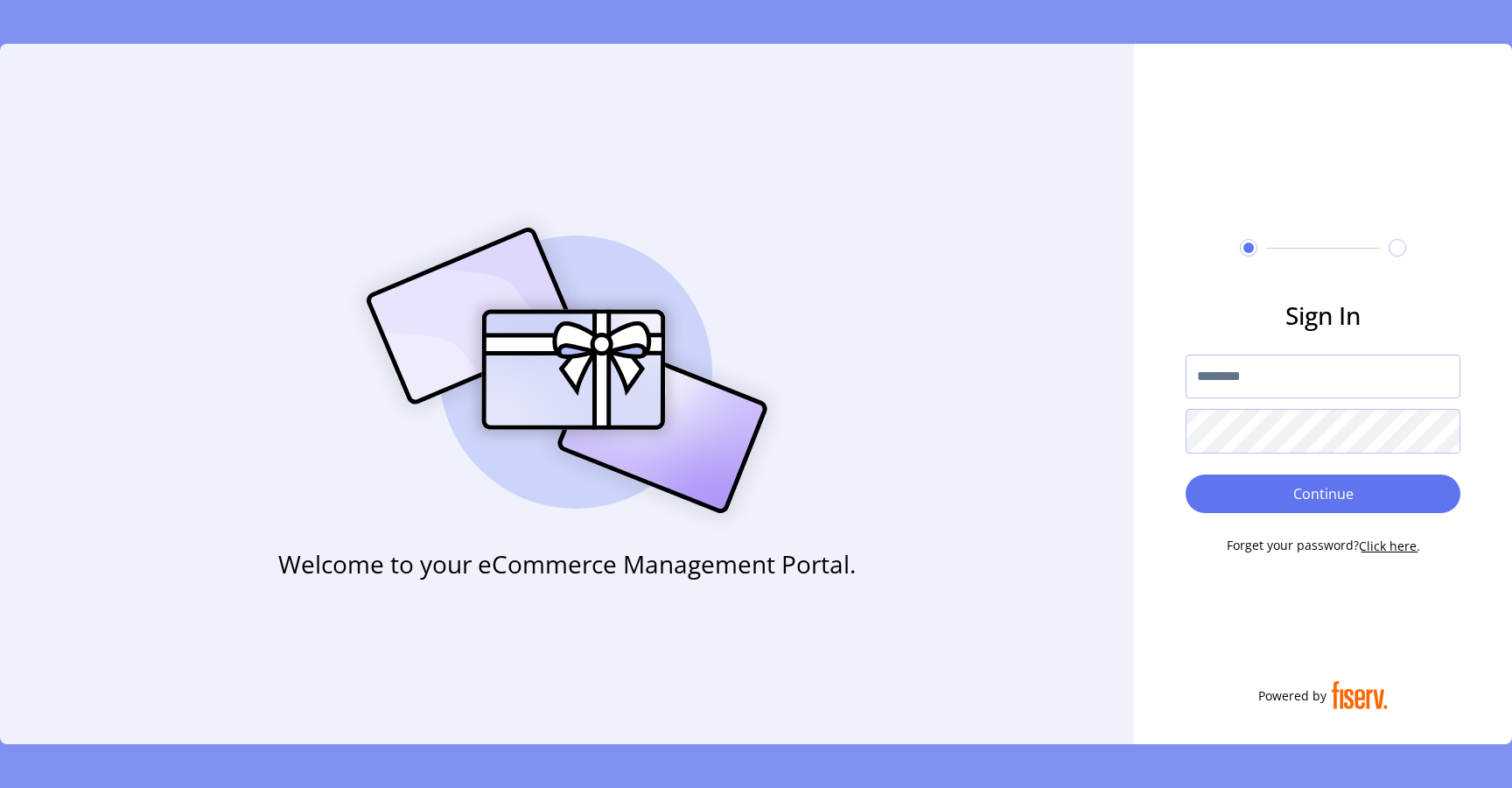 click at bounding box center [1323, 376] 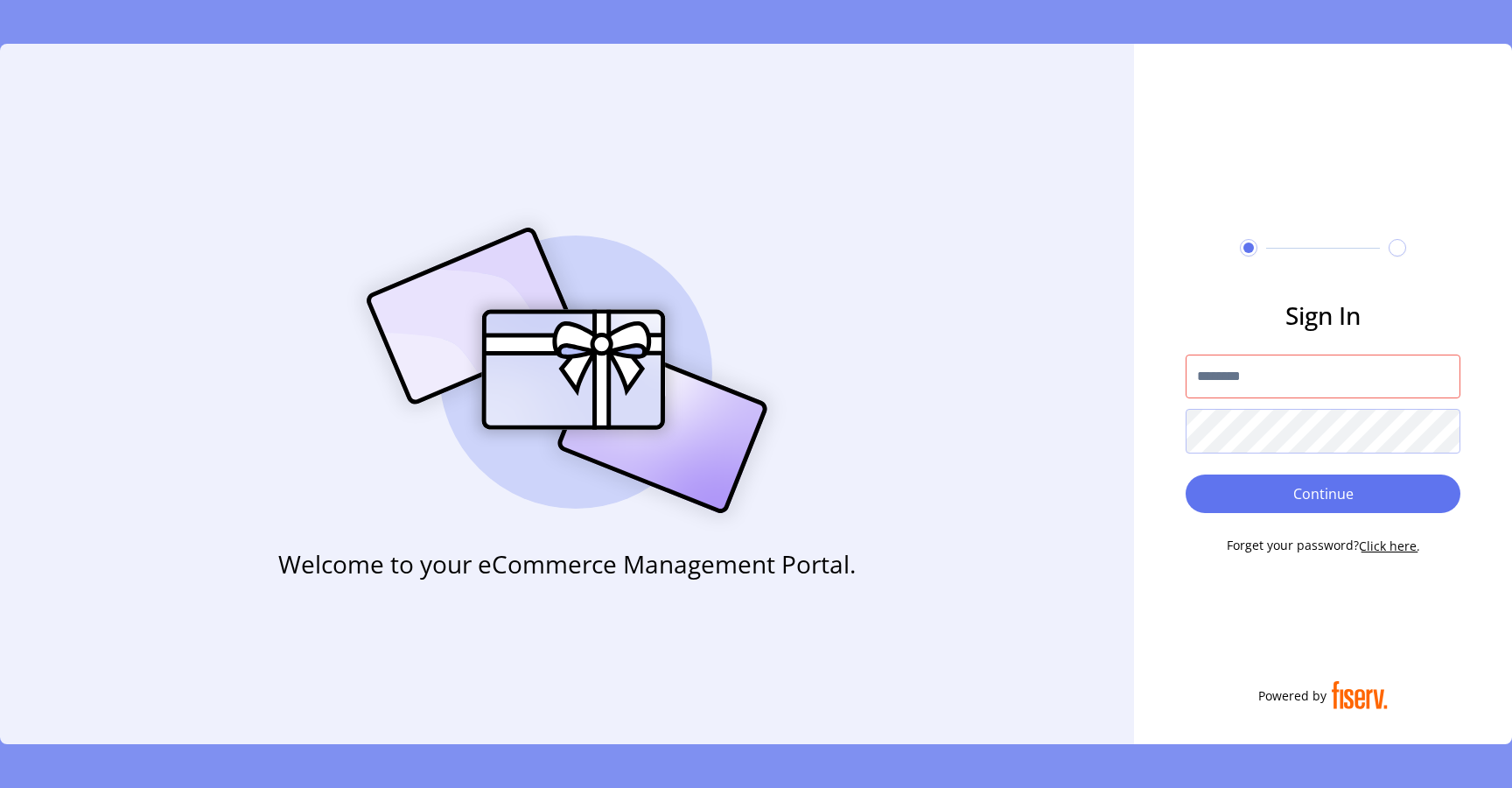 type on "**********" 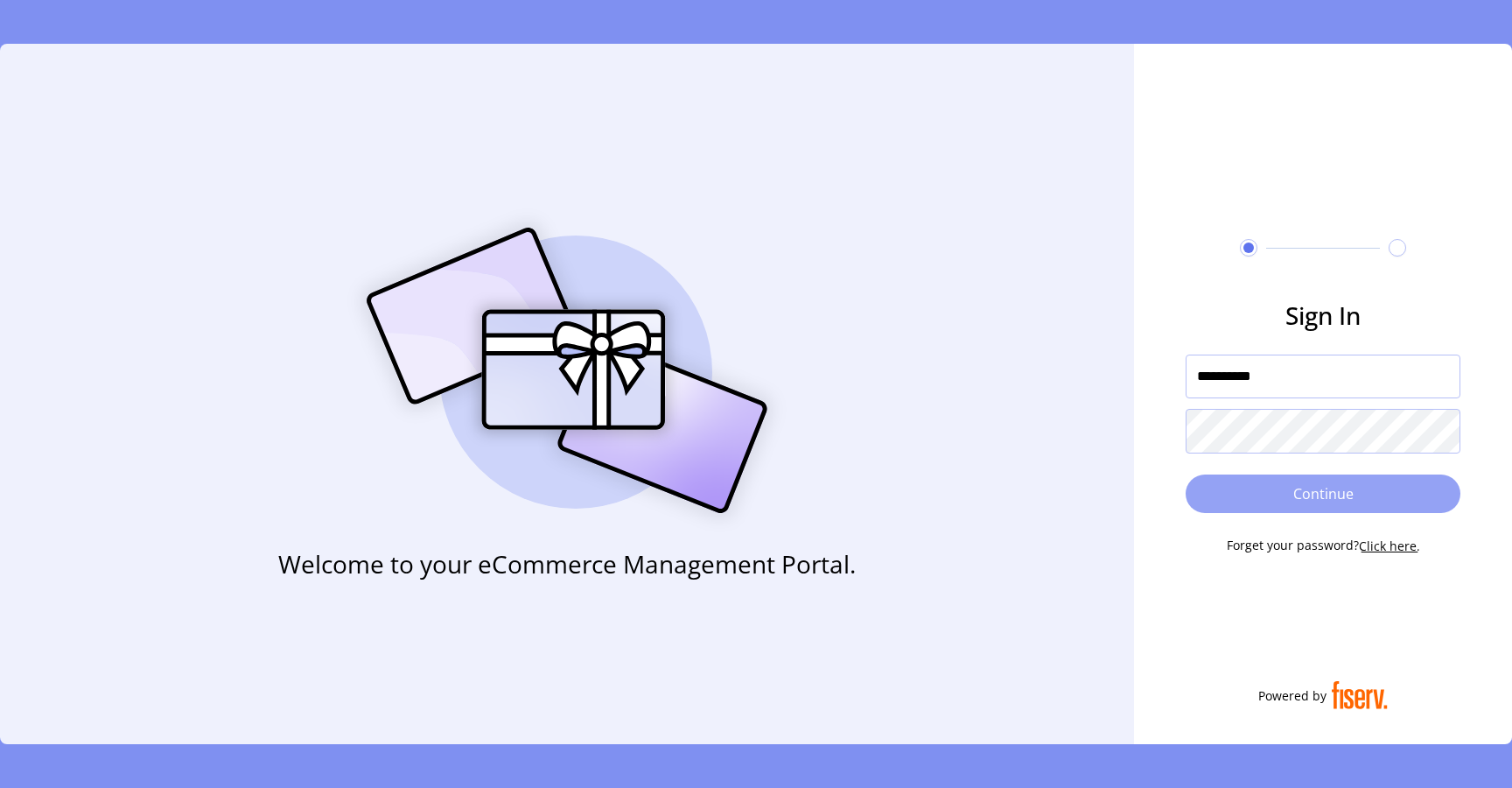 click on "Continue" at bounding box center [1323, 494] 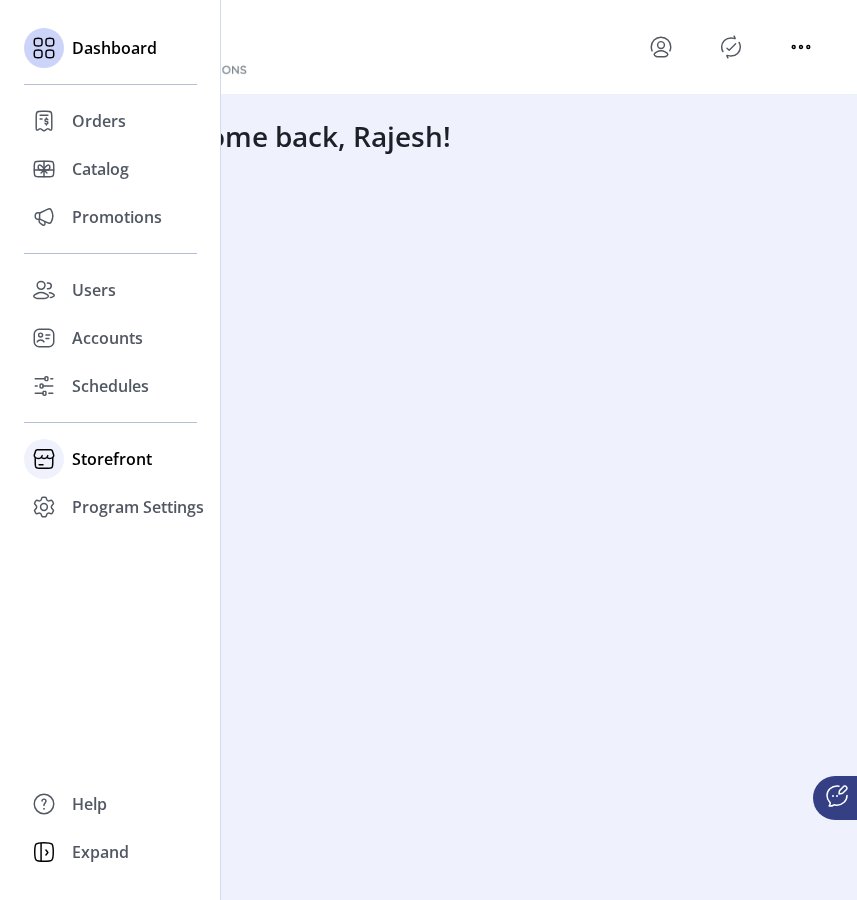 click on "Storefront" at bounding box center (99, 121) 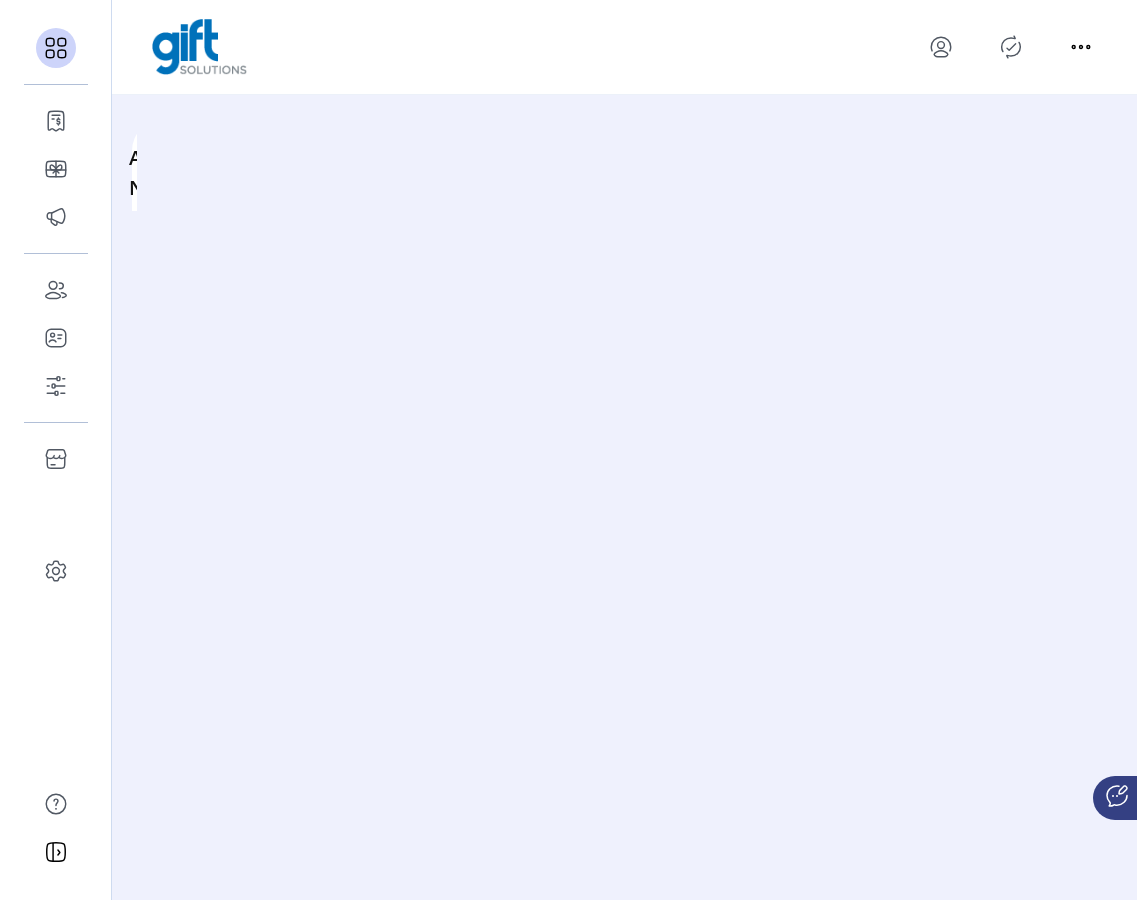 scroll, scrollTop: 0, scrollLeft: 0, axis: both 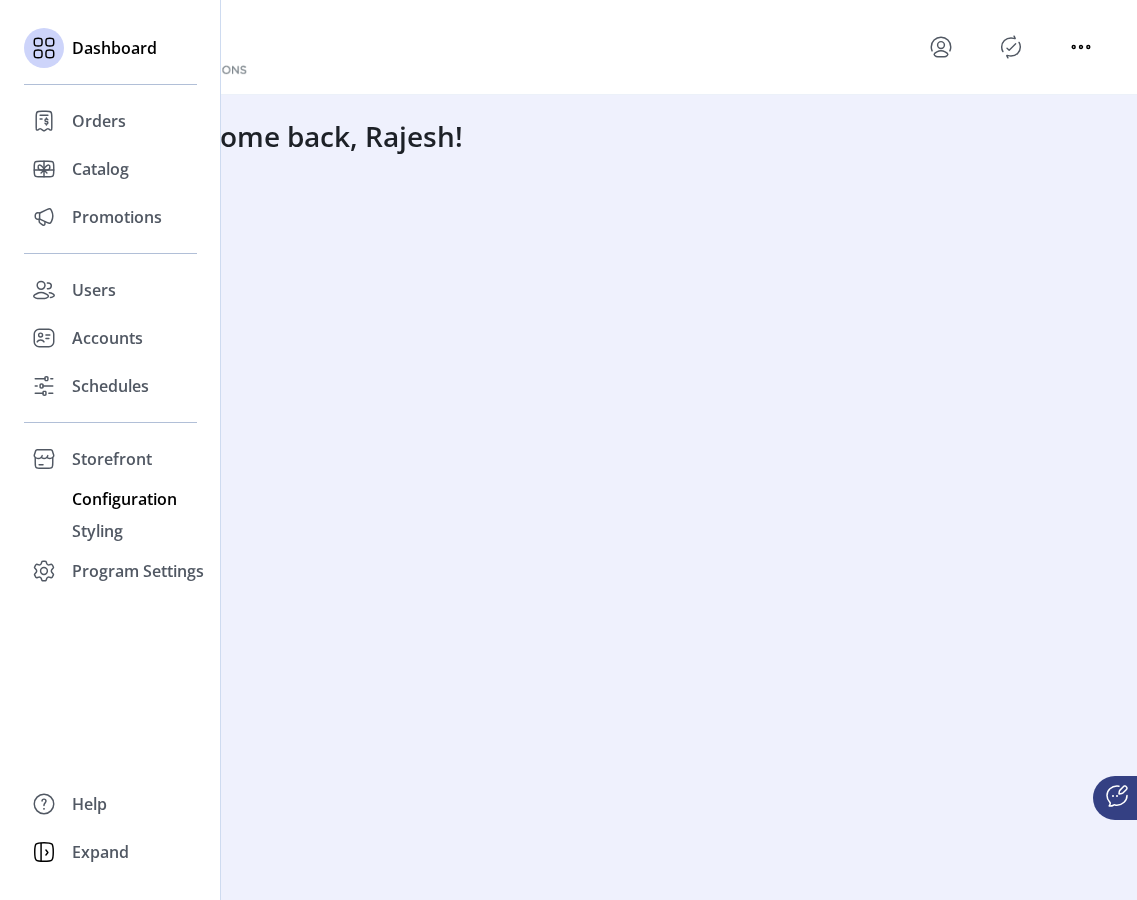 click on "Configuration" at bounding box center [99, 121] 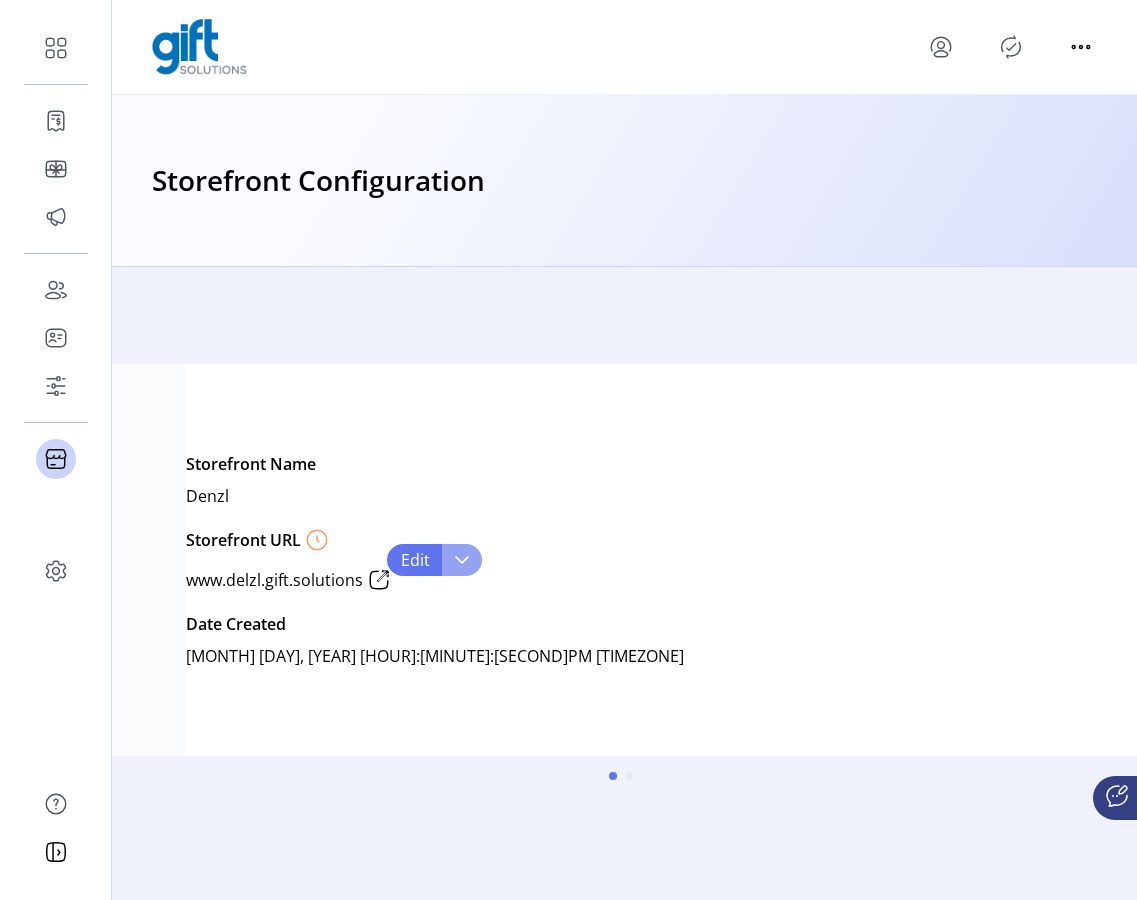 click at bounding box center [462, 560] 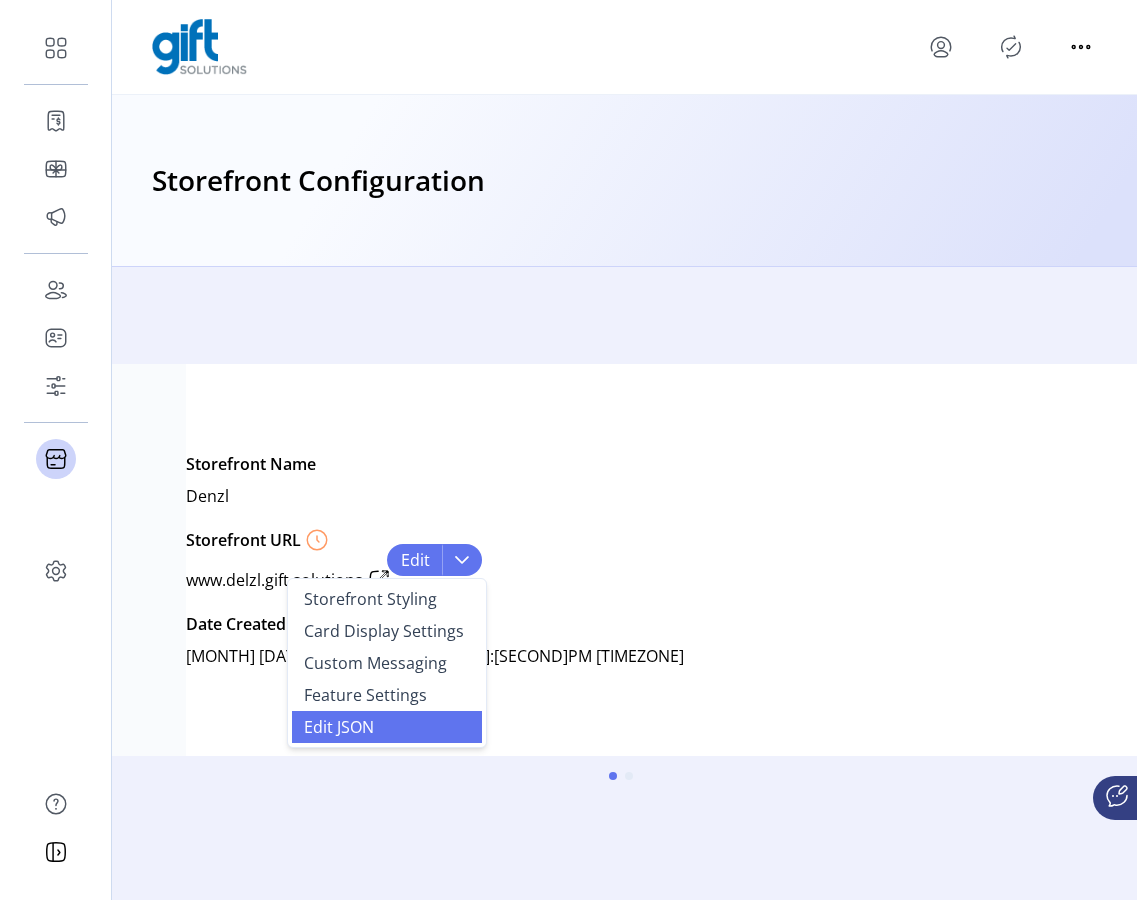 click on "Edit JSON" at bounding box center (339, 727) 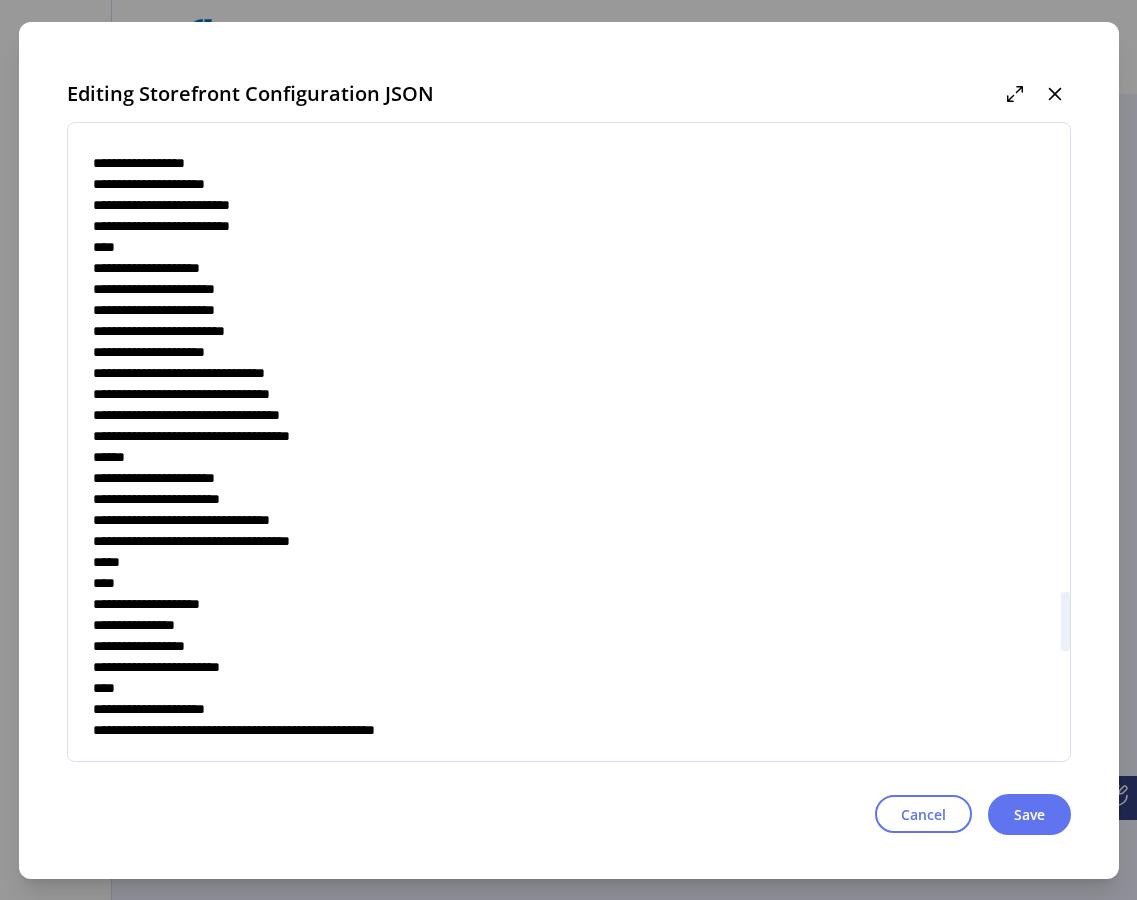 scroll, scrollTop: 6367, scrollLeft: 0, axis: vertical 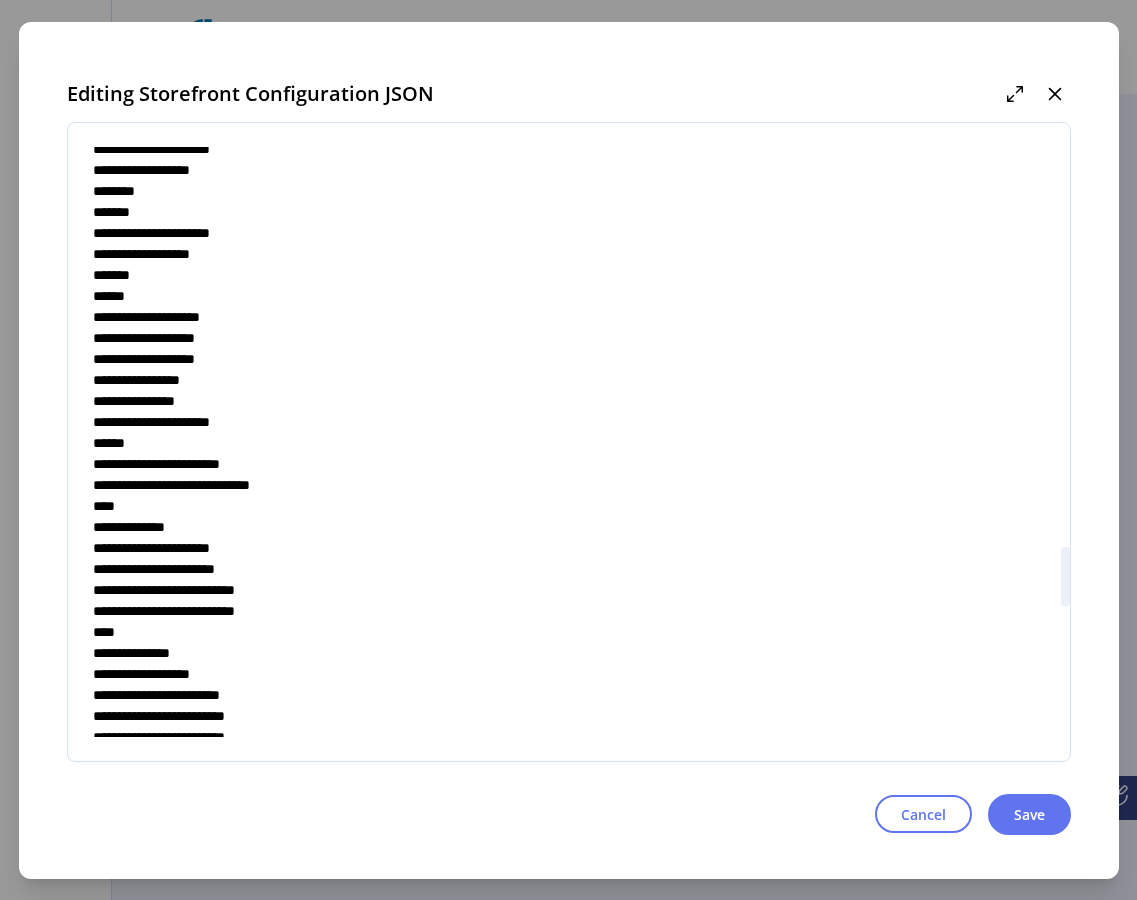 click at bounding box center (564, -1175) 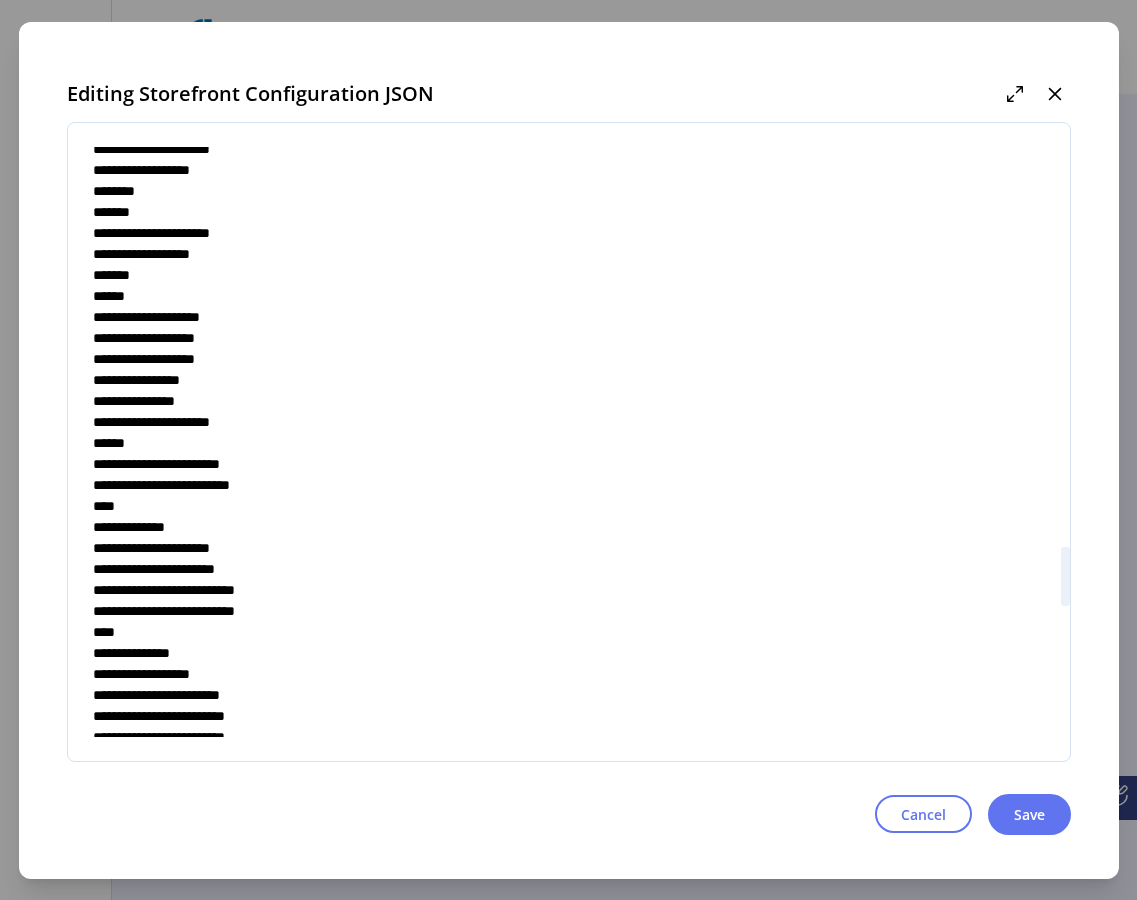 scroll, scrollTop: 4560, scrollLeft: 0, axis: vertical 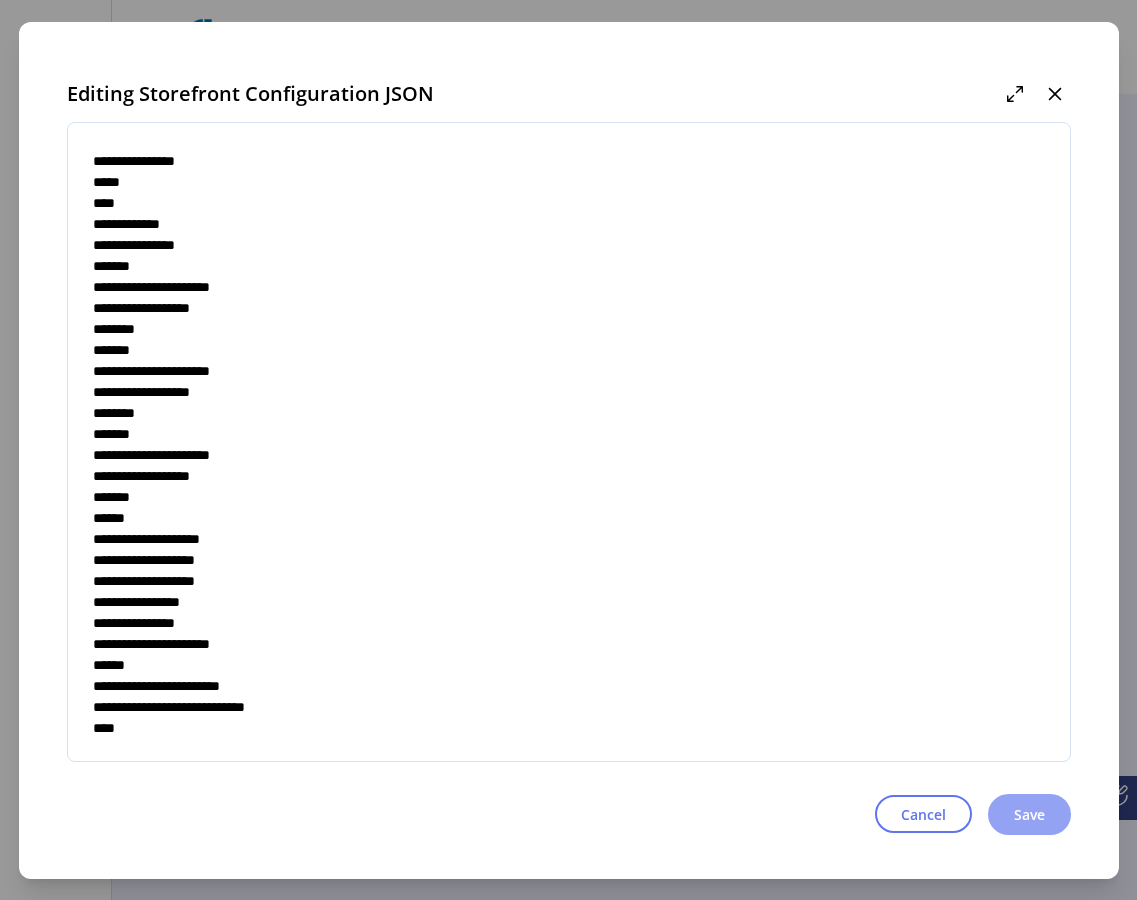 type on "**********" 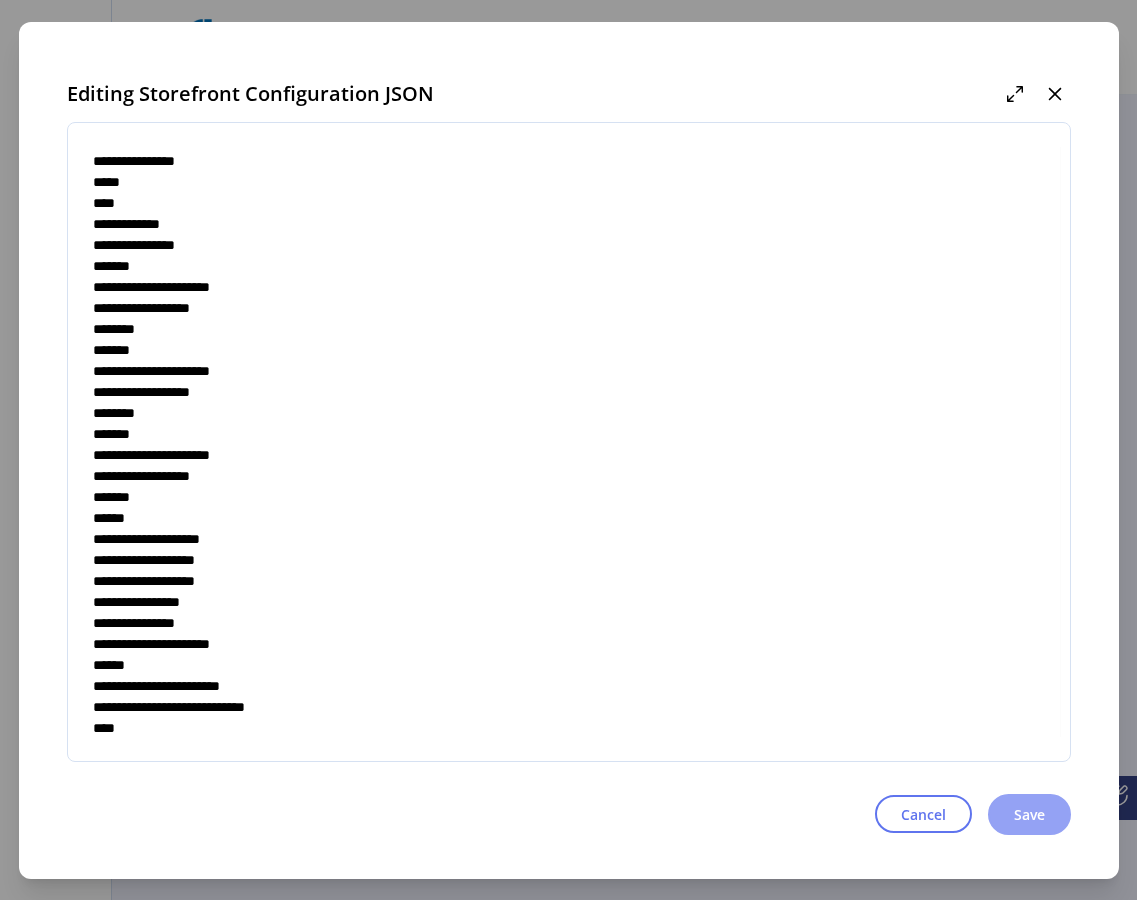 click on "Save" at bounding box center (1029, 814) 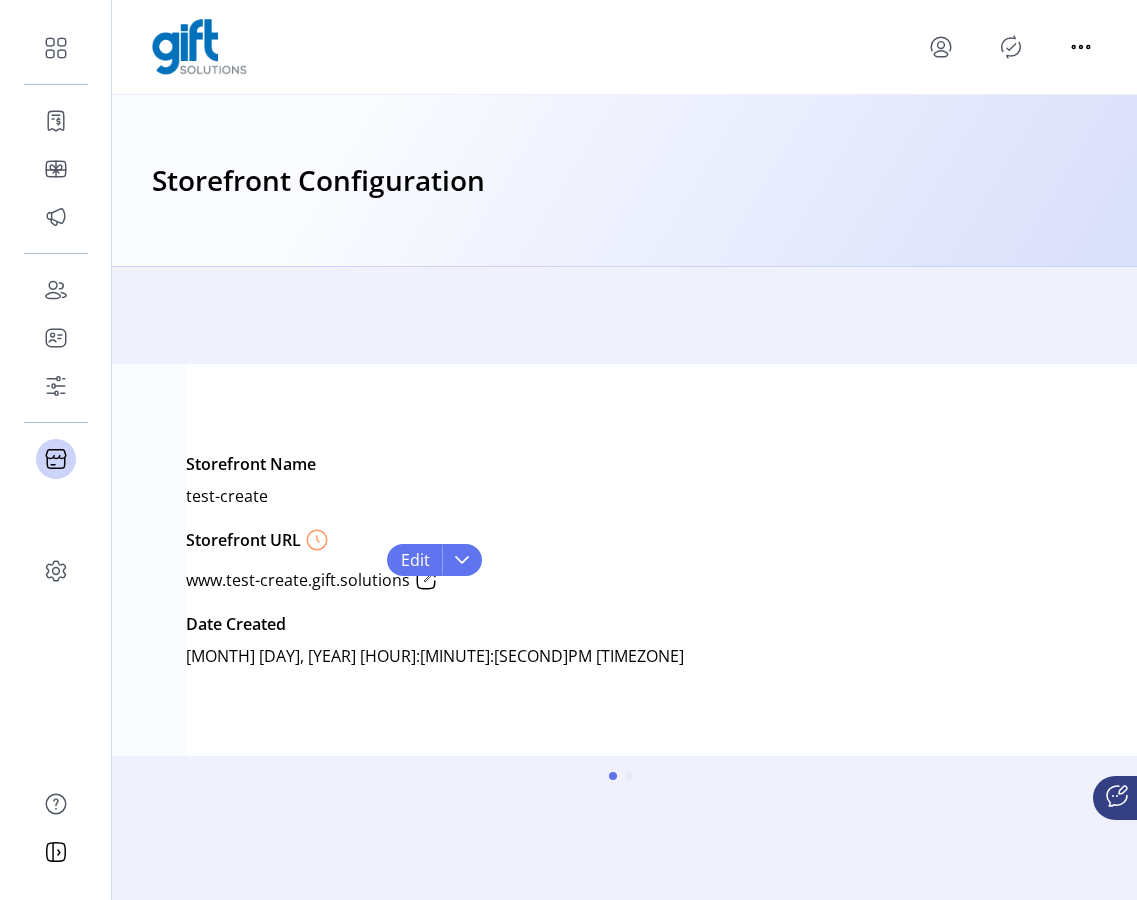 scroll, scrollTop: 0, scrollLeft: 87, axis: horizontal 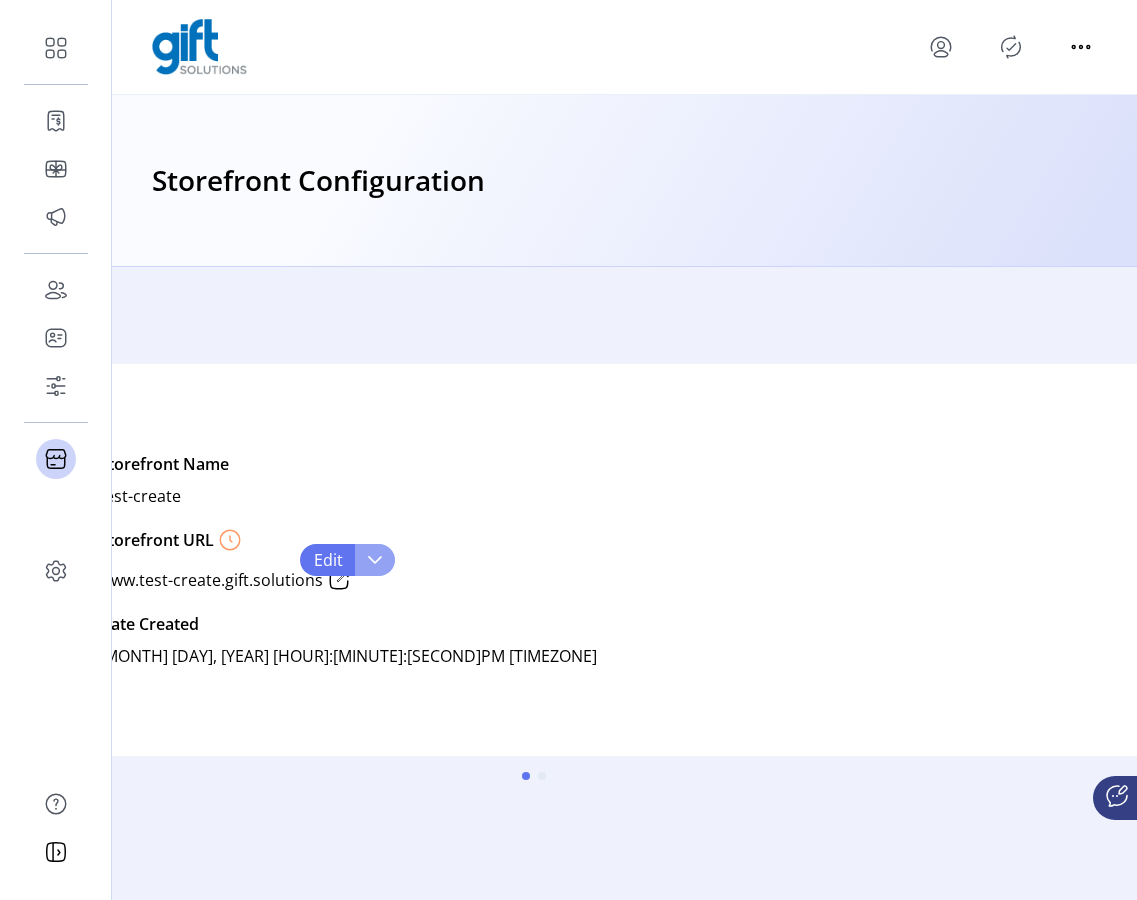 click at bounding box center (375, 560) 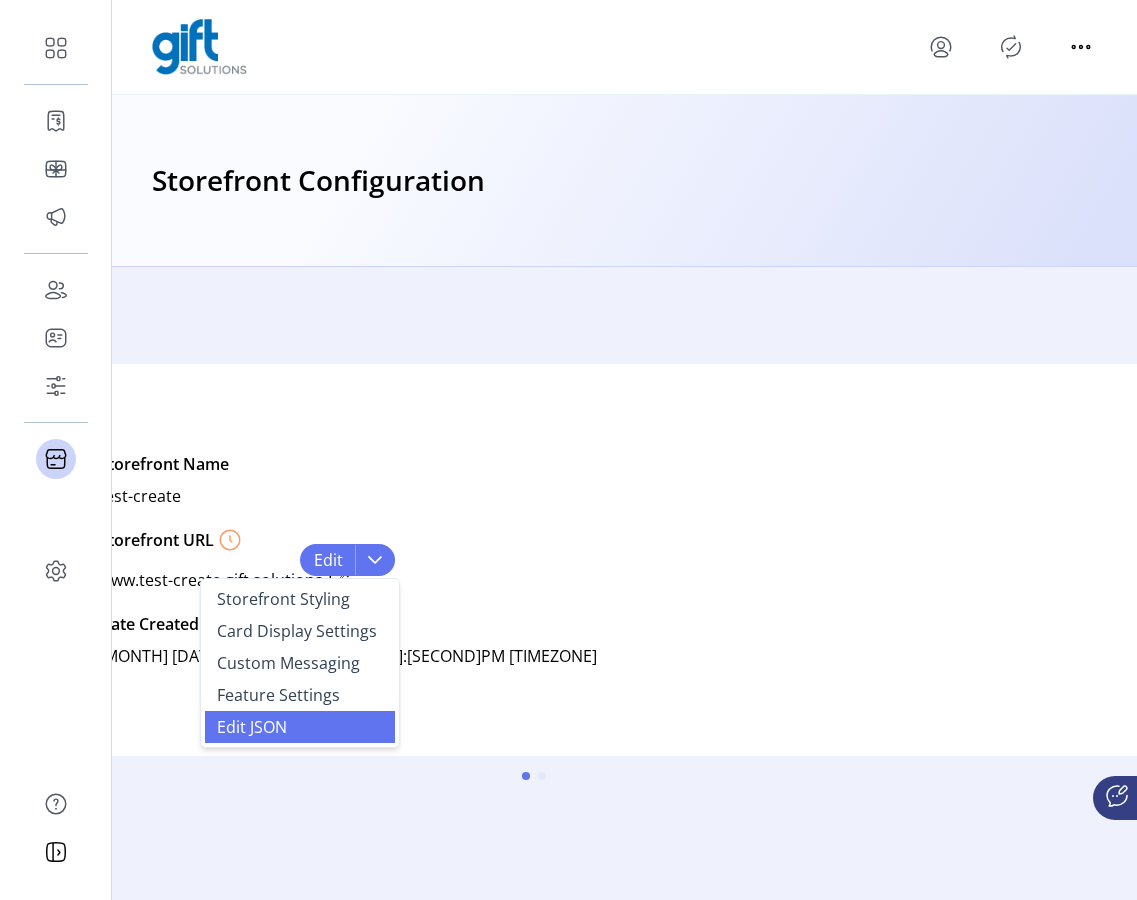 click on "Edit JSON" at bounding box center [300, 727] 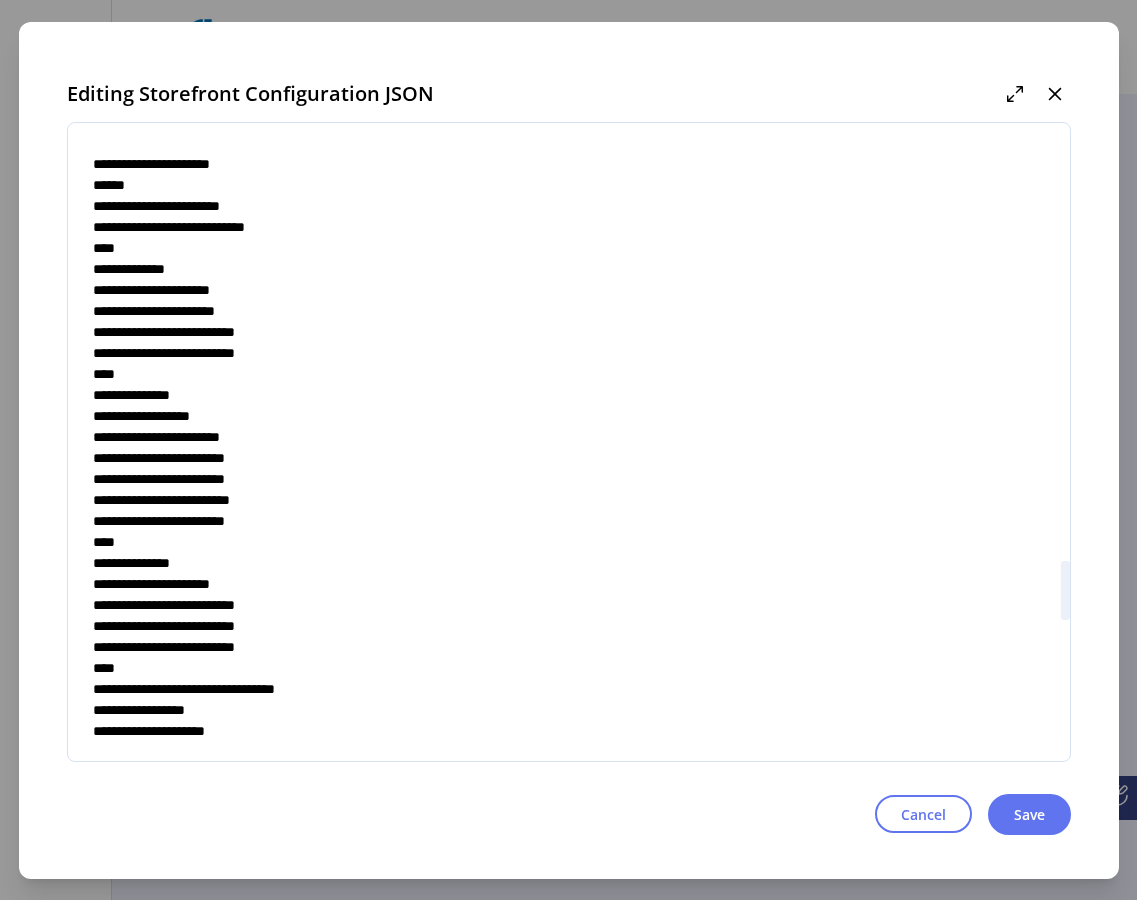 scroll, scrollTop: 4981, scrollLeft: 0, axis: vertical 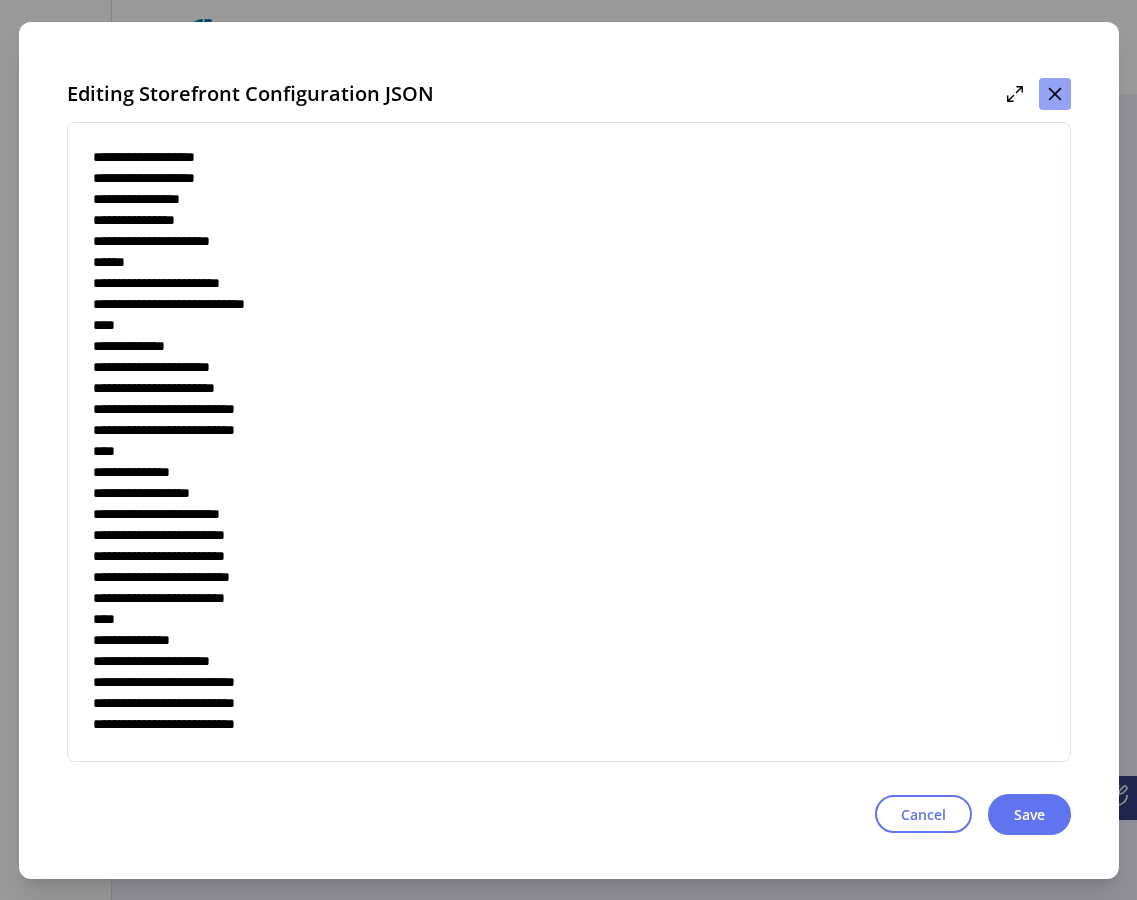click at bounding box center (1055, 94) 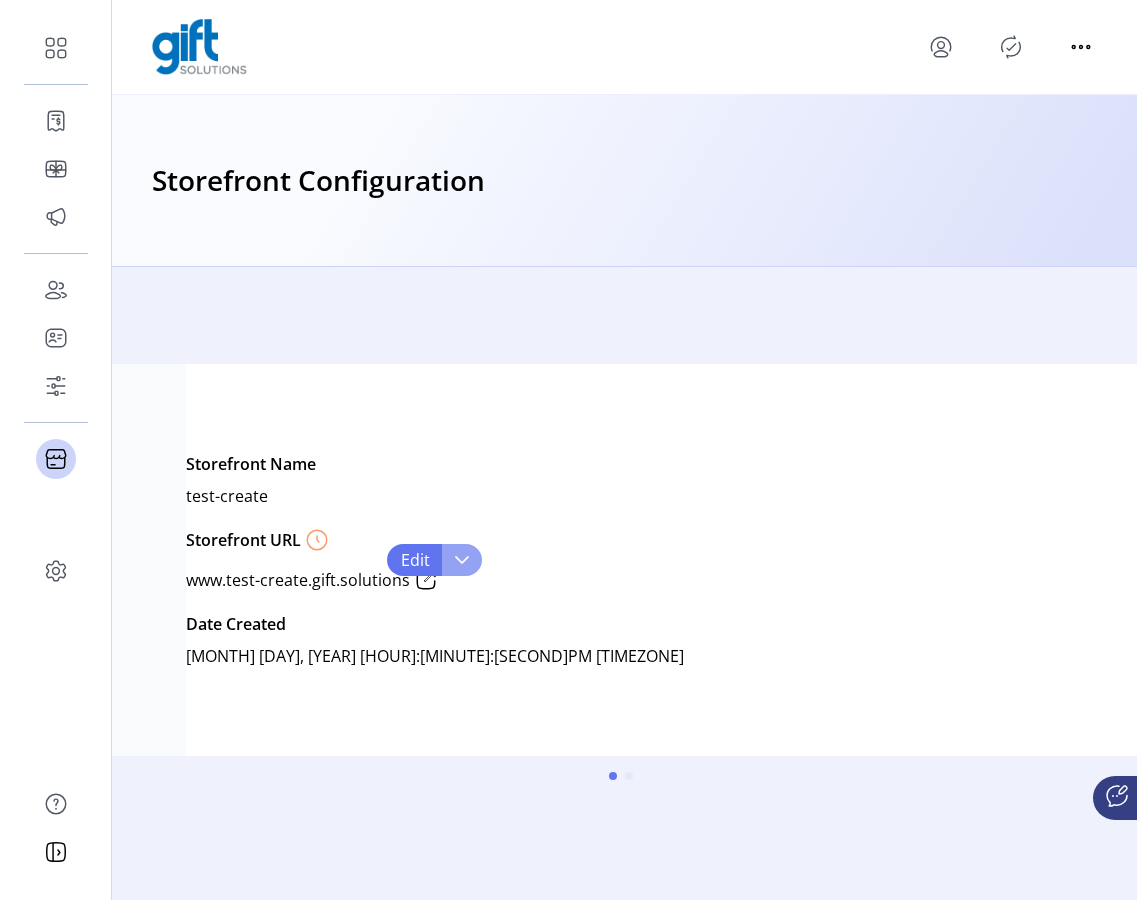 click at bounding box center [462, 560] 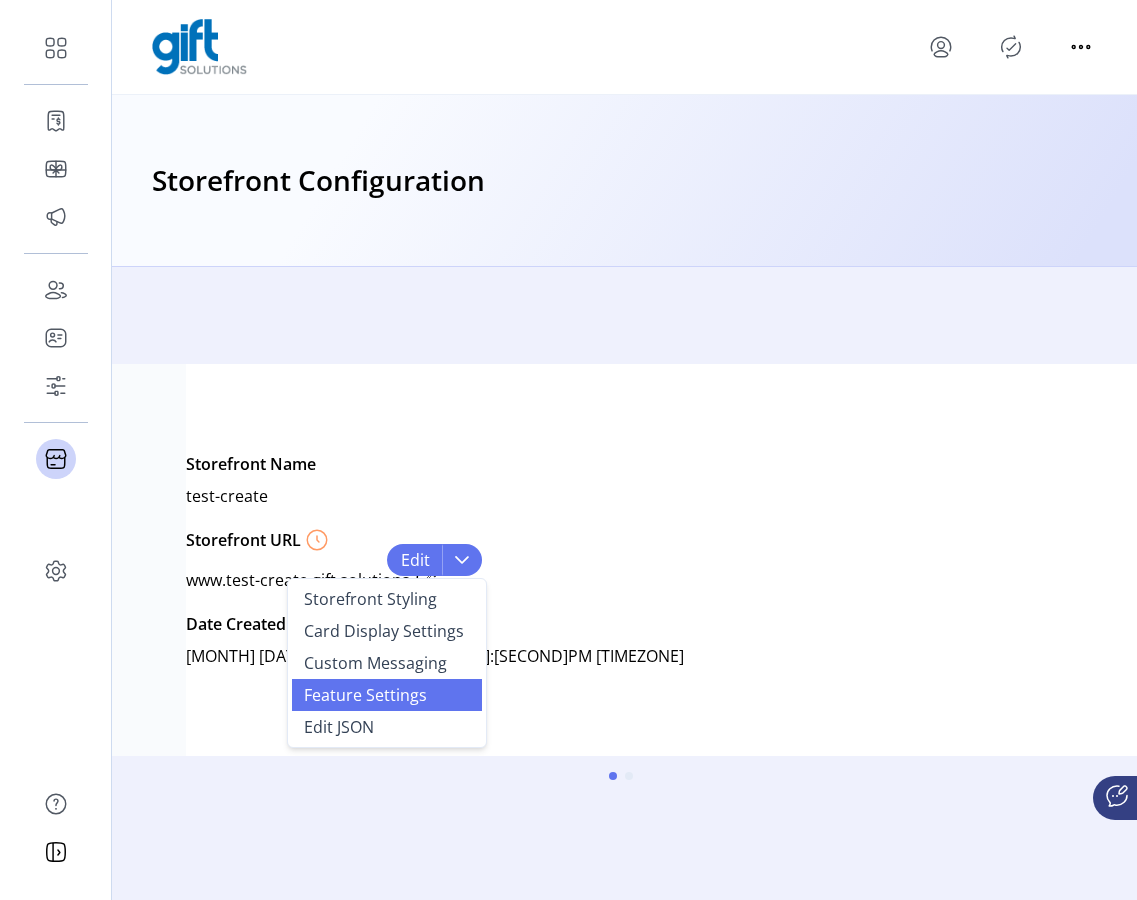 click on "Feature Settings" at bounding box center [365, 695] 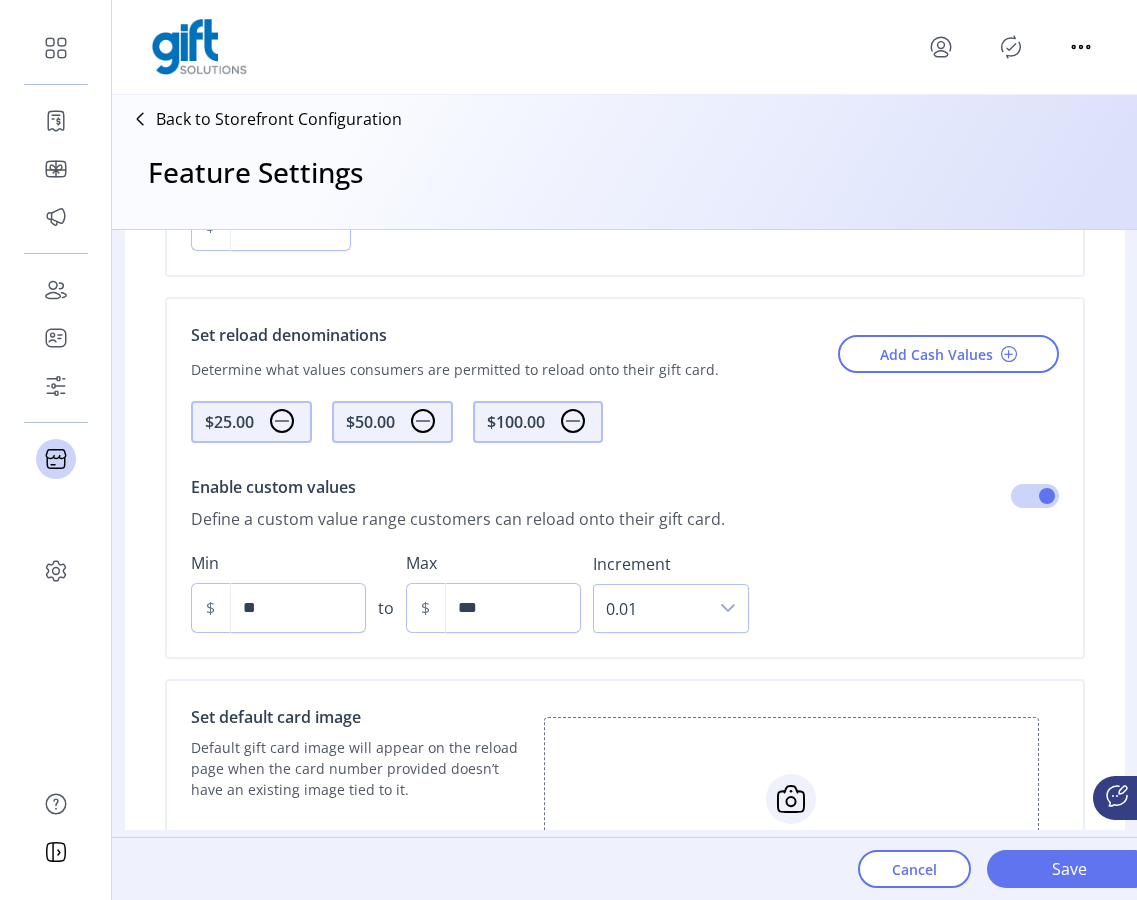 scroll, scrollTop: 1399, scrollLeft: 0, axis: vertical 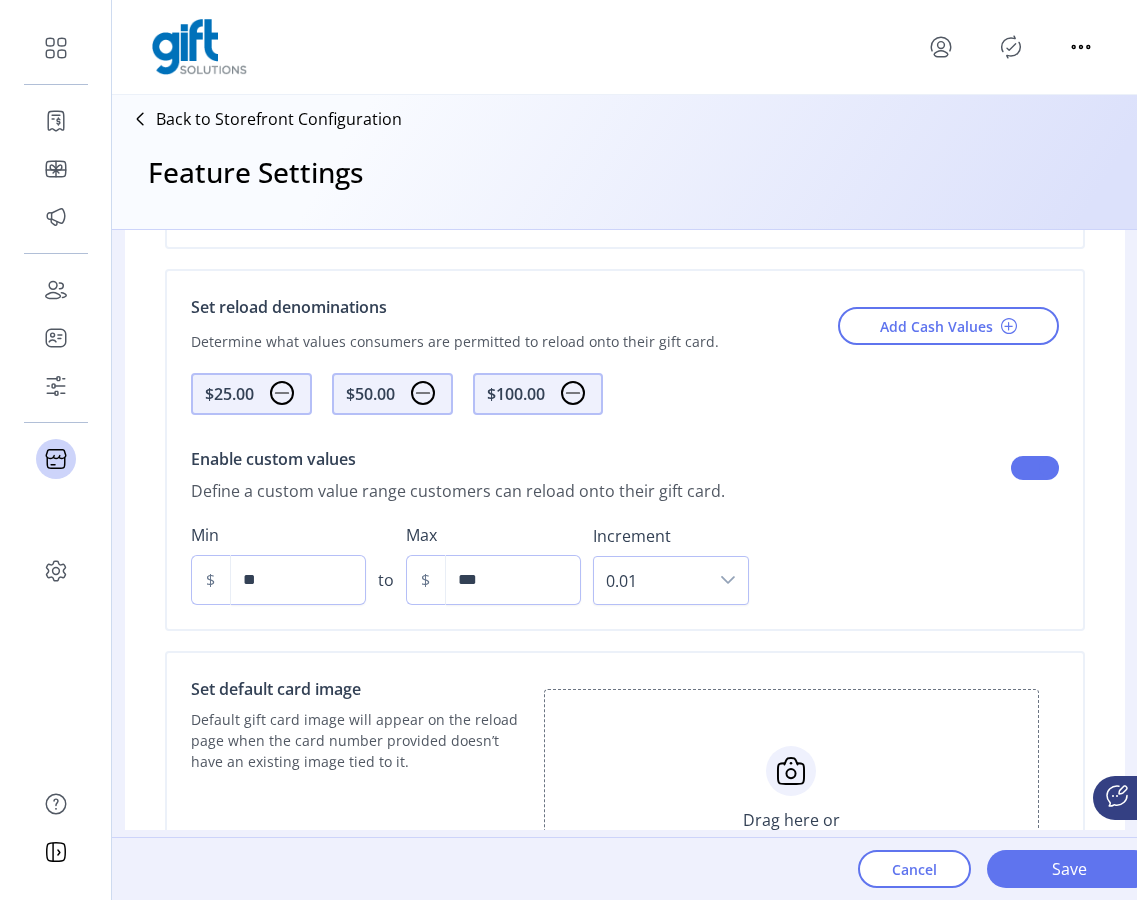 click at bounding box center (1035, 468) 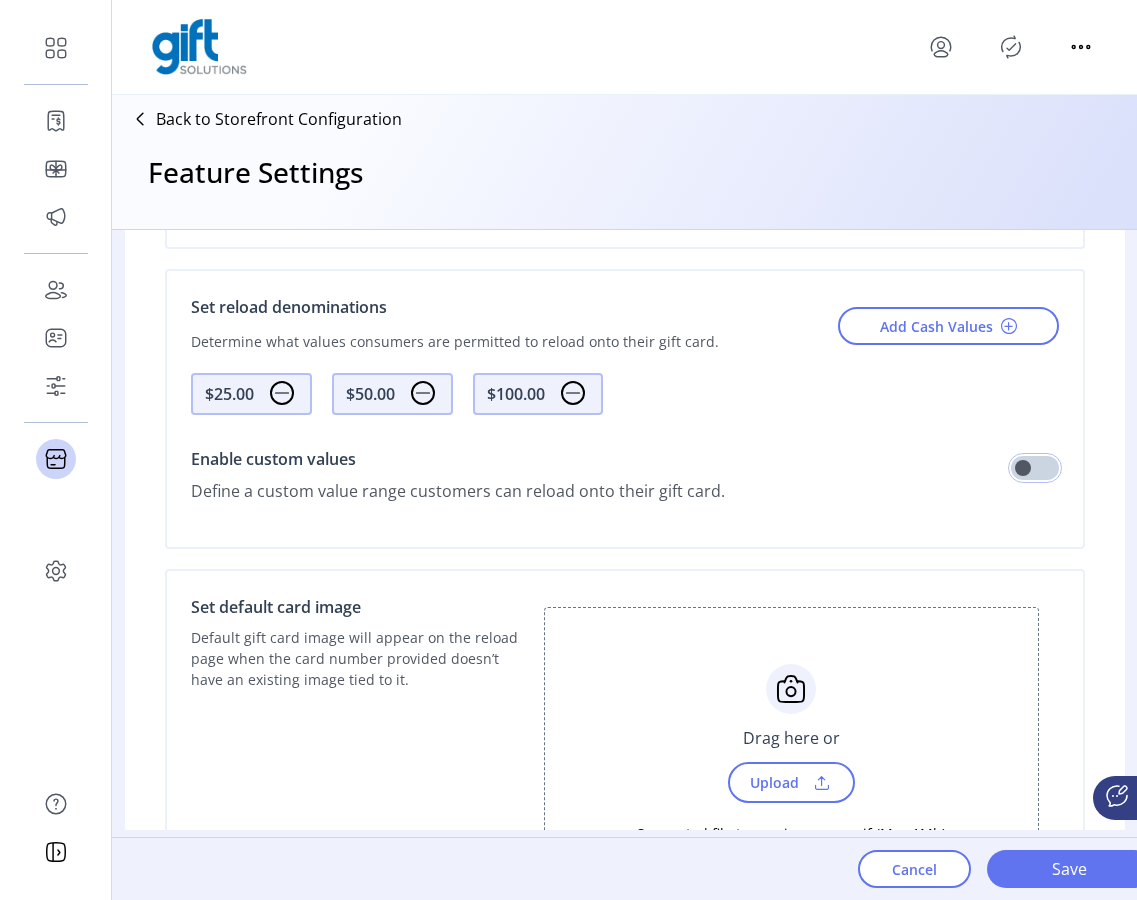 scroll, scrollTop: 1575, scrollLeft: 0, axis: vertical 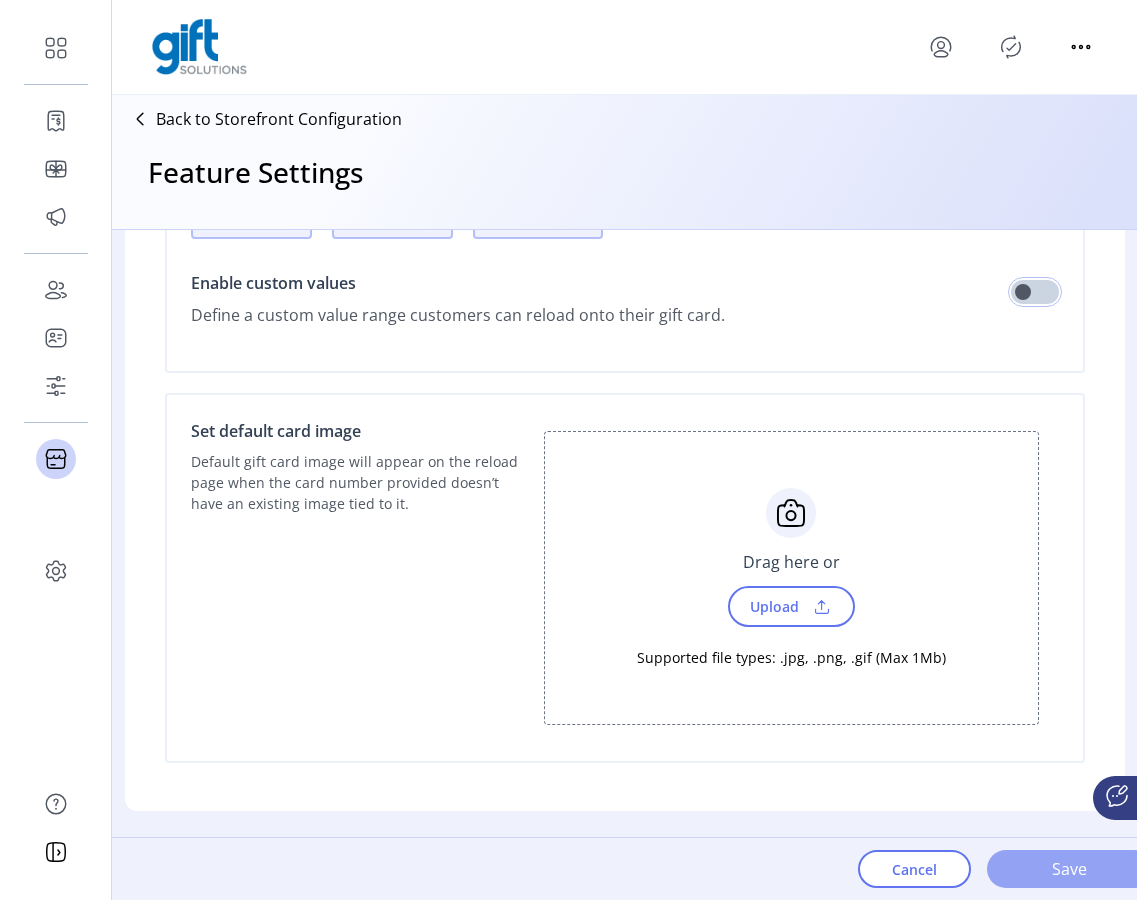 click on "Save" at bounding box center (1070, 869) 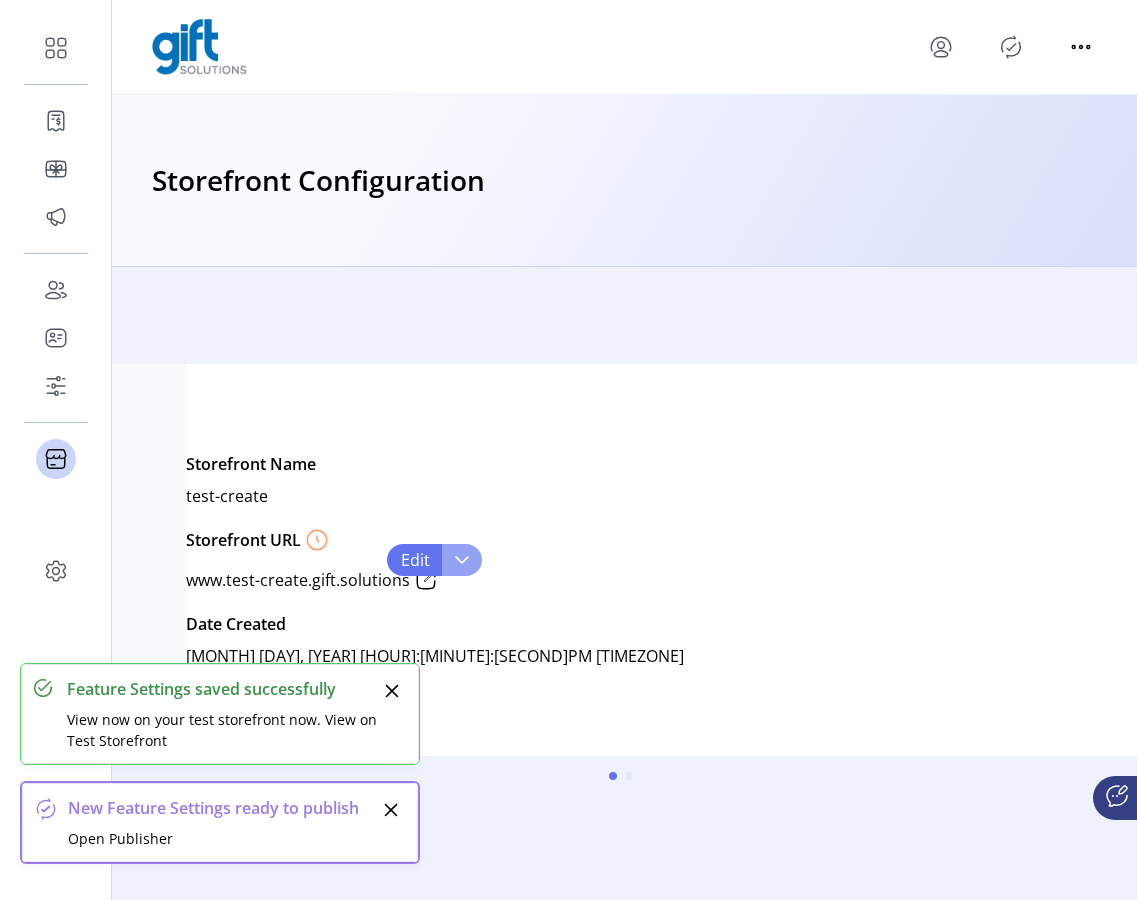 click at bounding box center (462, 560) 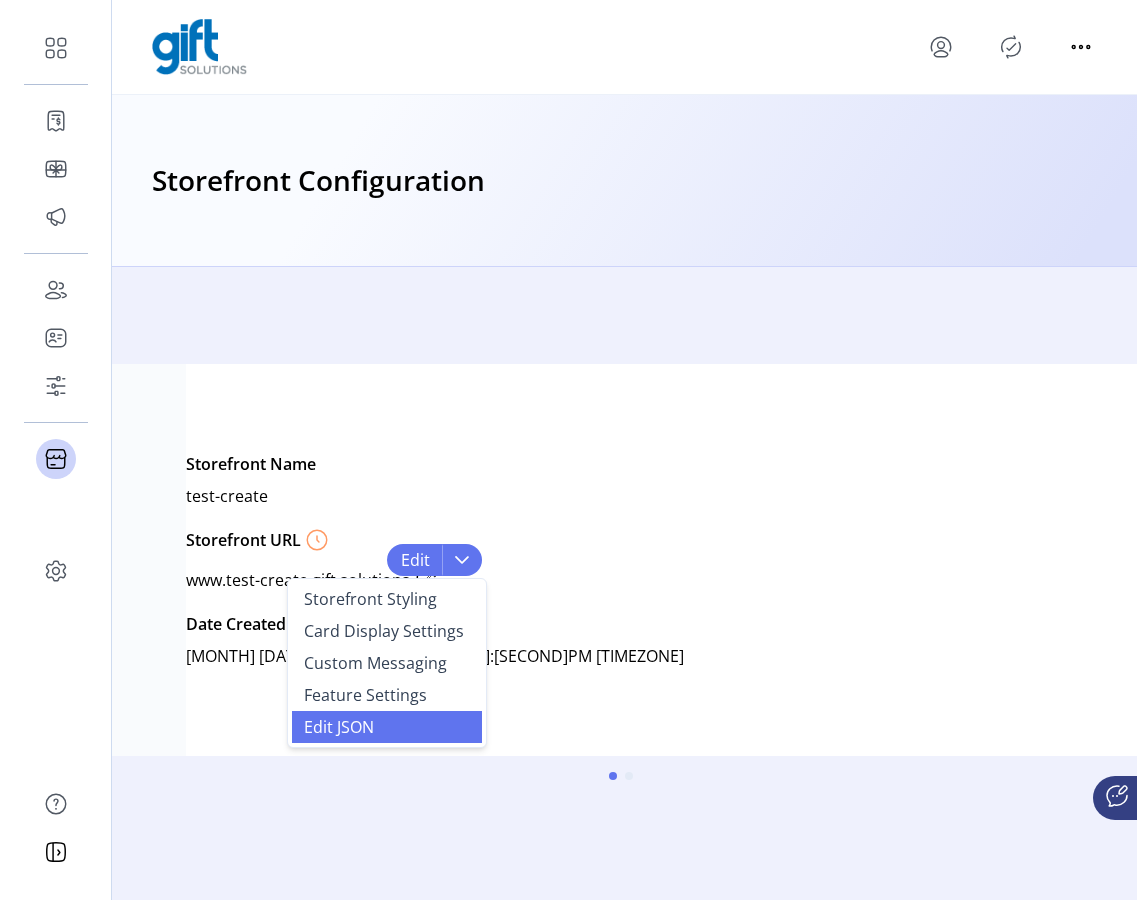 click on "Edit JSON" at bounding box center [339, 727] 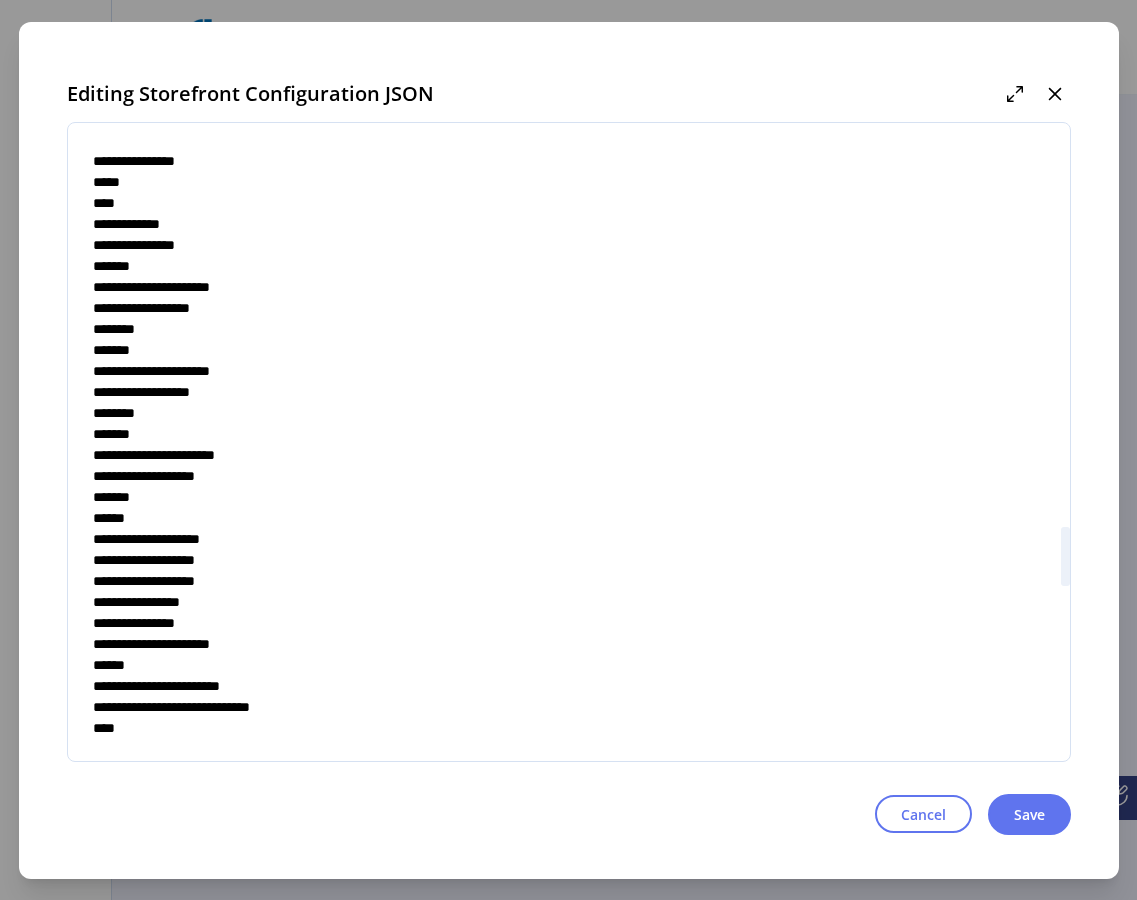 scroll, scrollTop: 4620, scrollLeft: 0, axis: vertical 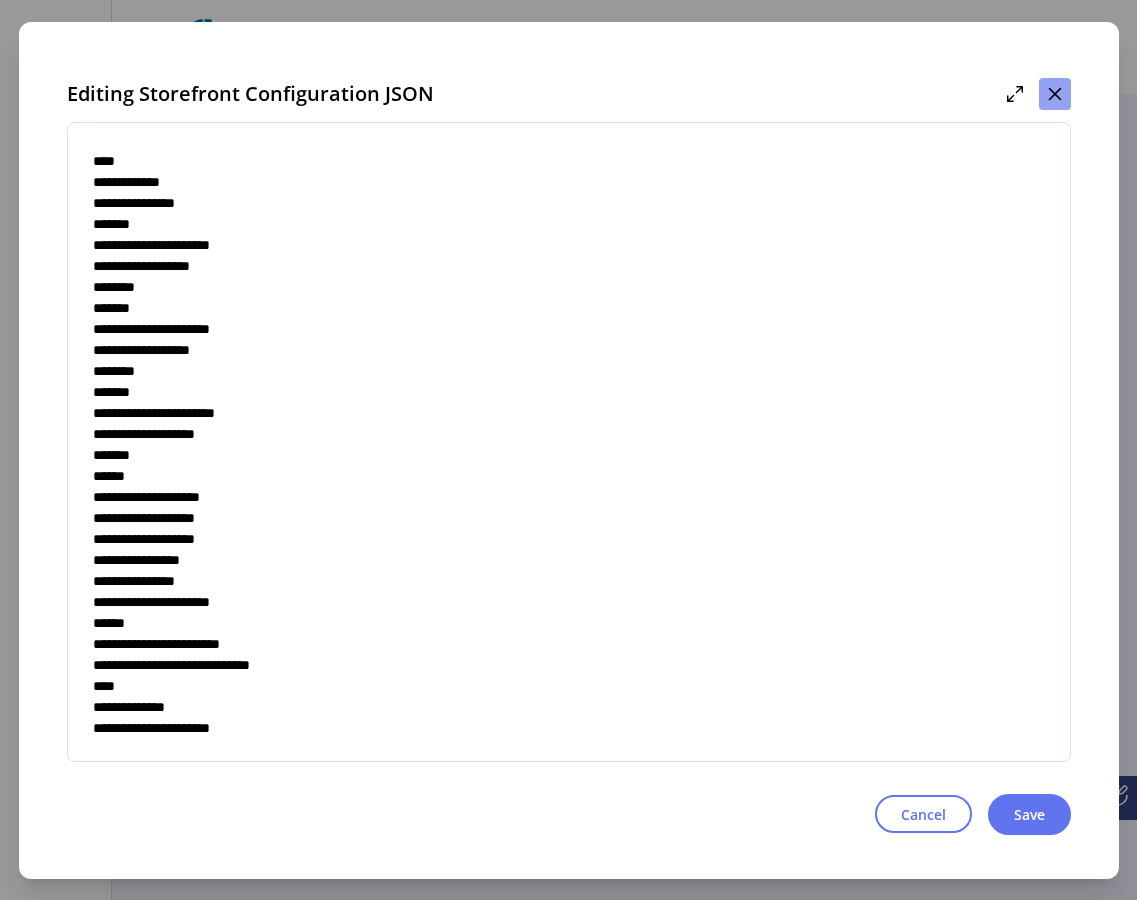 click at bounding box center (1055, 94) 